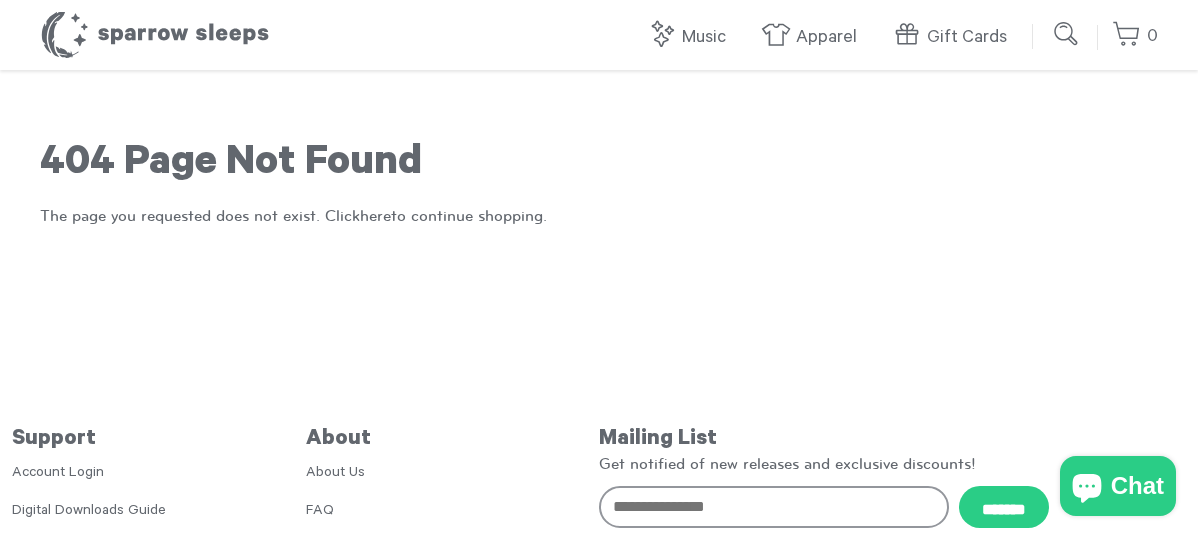 scroll, scrollTop: 0, scrollLeft: 0, axis: both 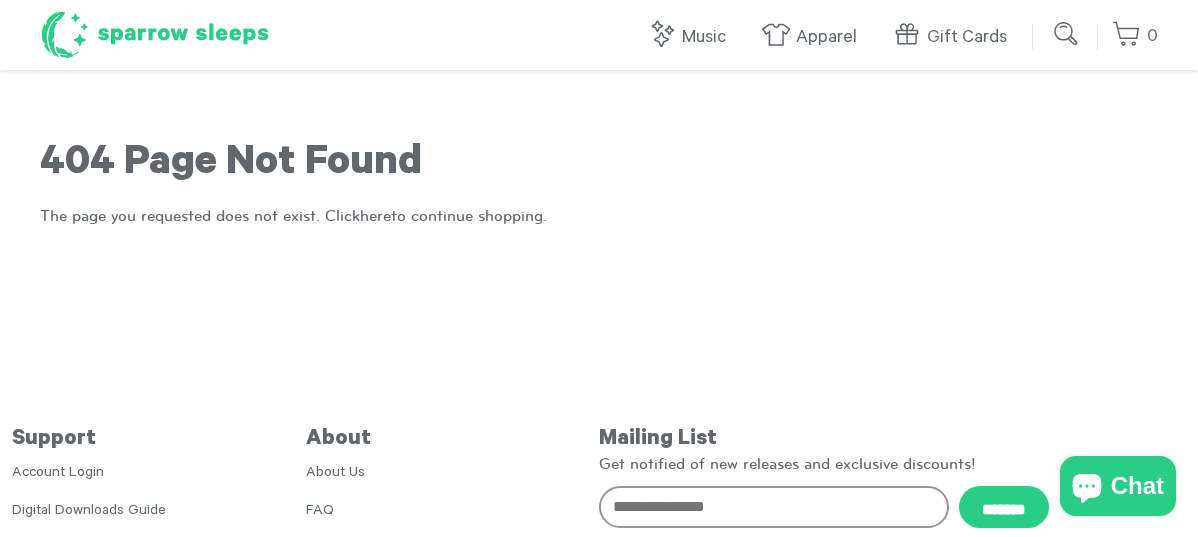click on "Sparrow Sleeps" at bounding box center [155, 35] 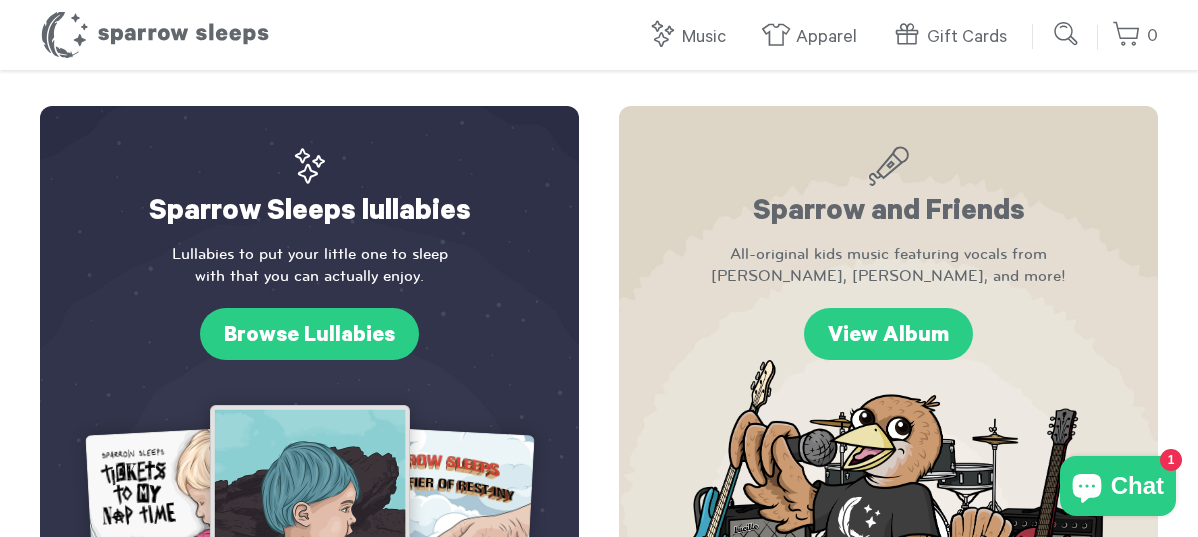 scroll, scrollTop: 900, scrollLeft: 0, axis: vertical 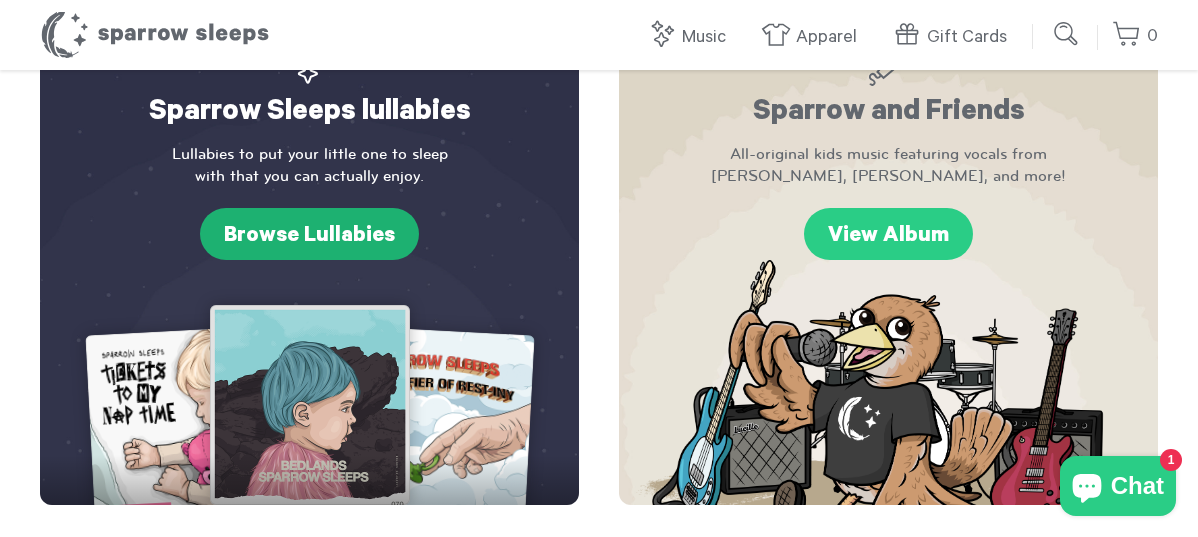 click on "Browse Lullabies" at bounding box center (309, 234) 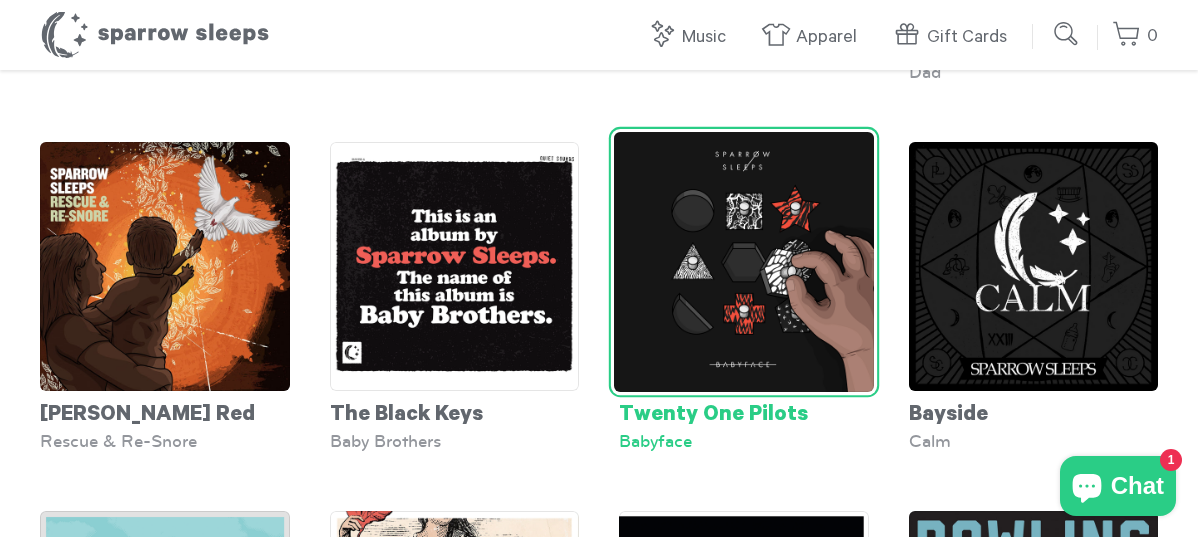 scroll, scrollTop: 500, scrollLeft: 0, axis: vertical 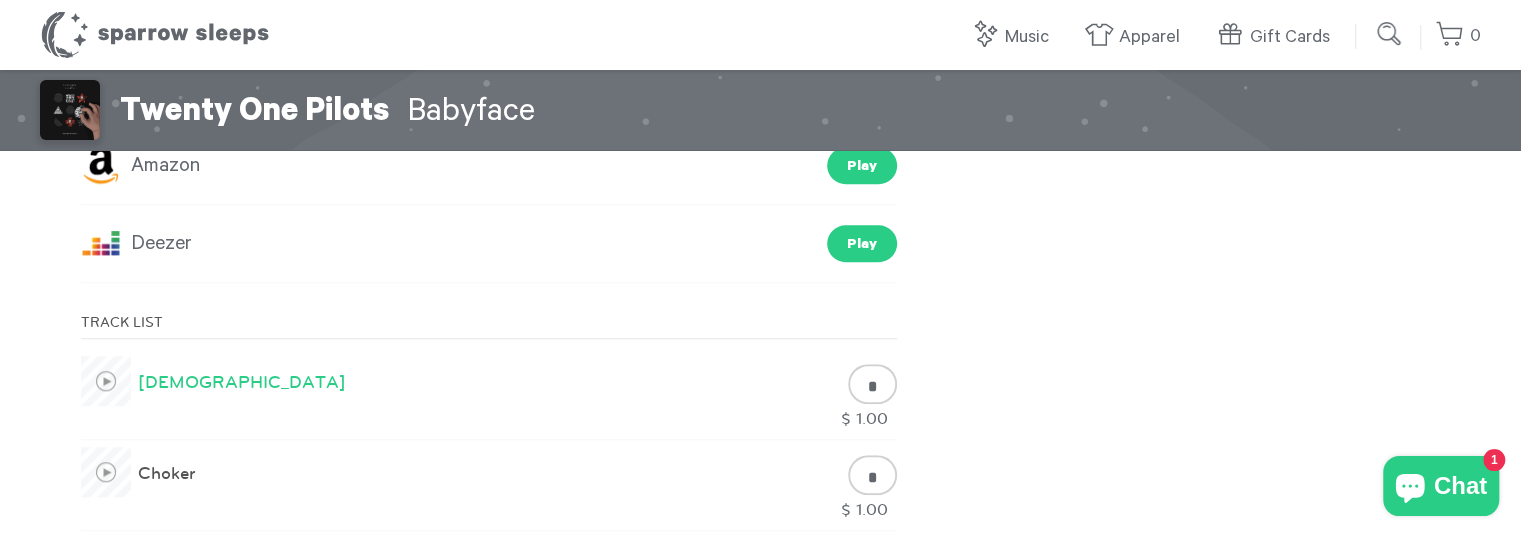 click at bounding box center [106, 381] 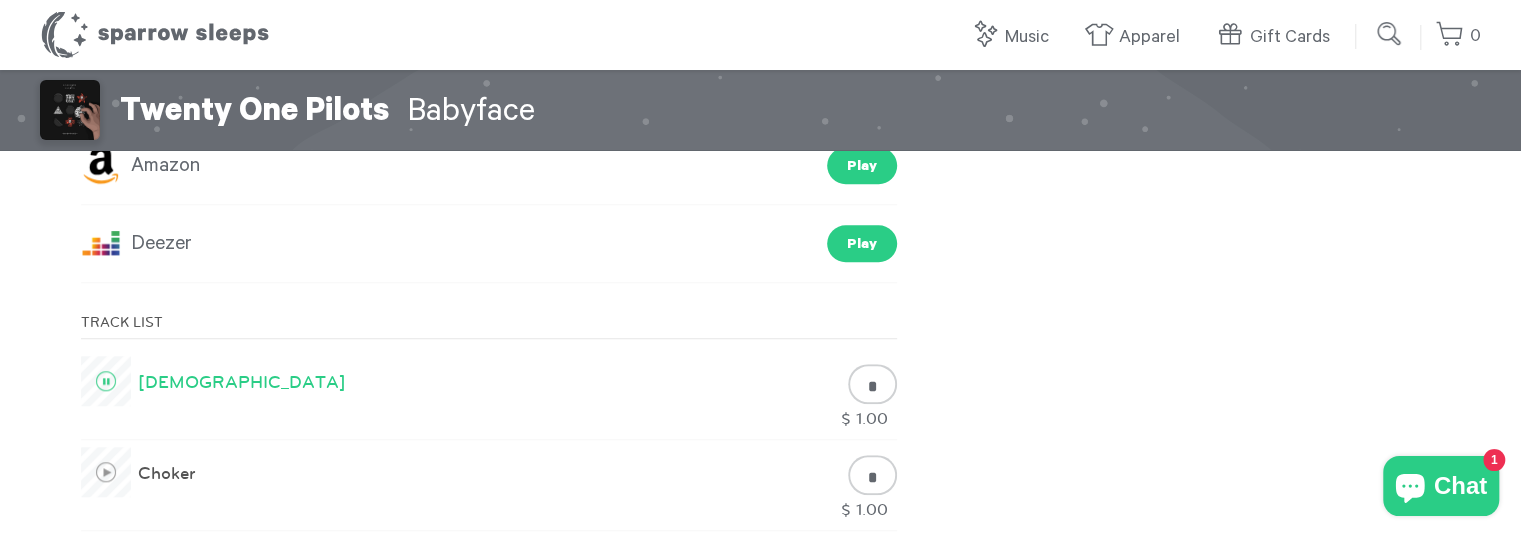 click at bounding box center (106, 381) 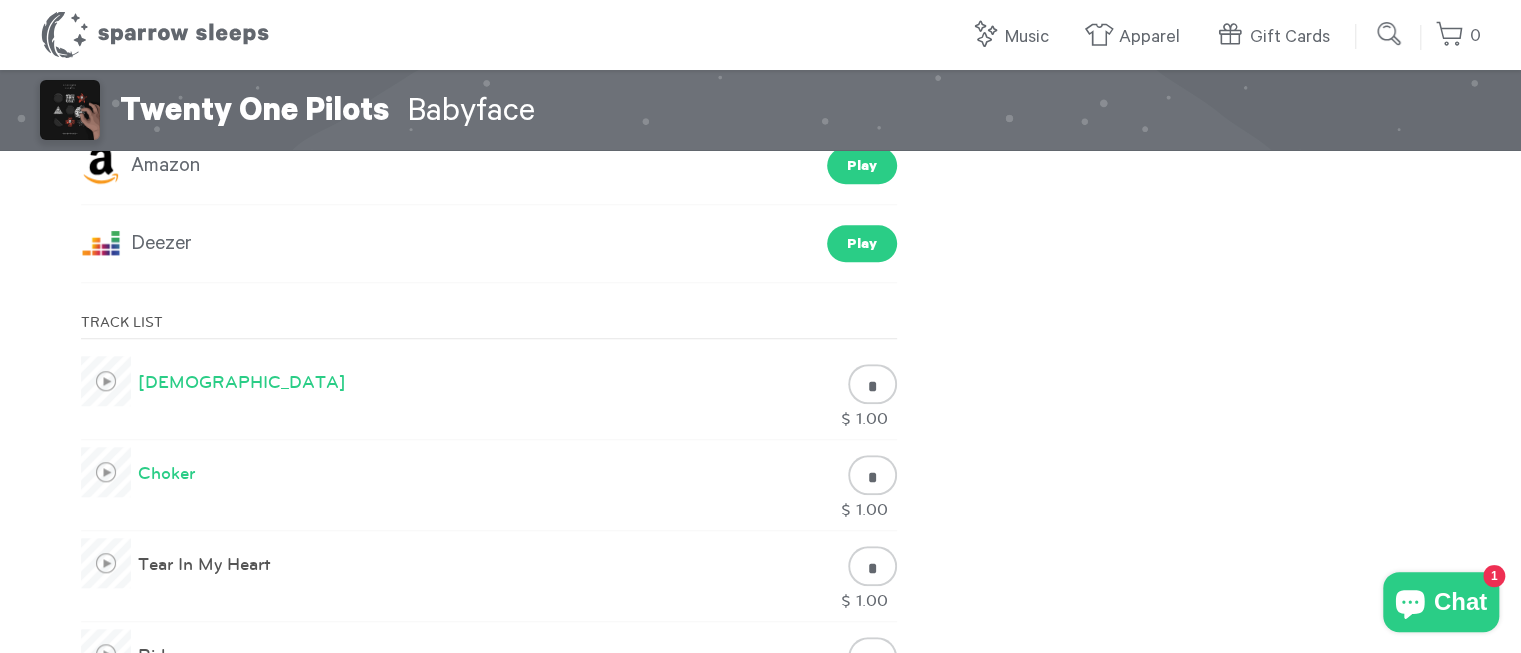 click at bounding box center (106, 472) 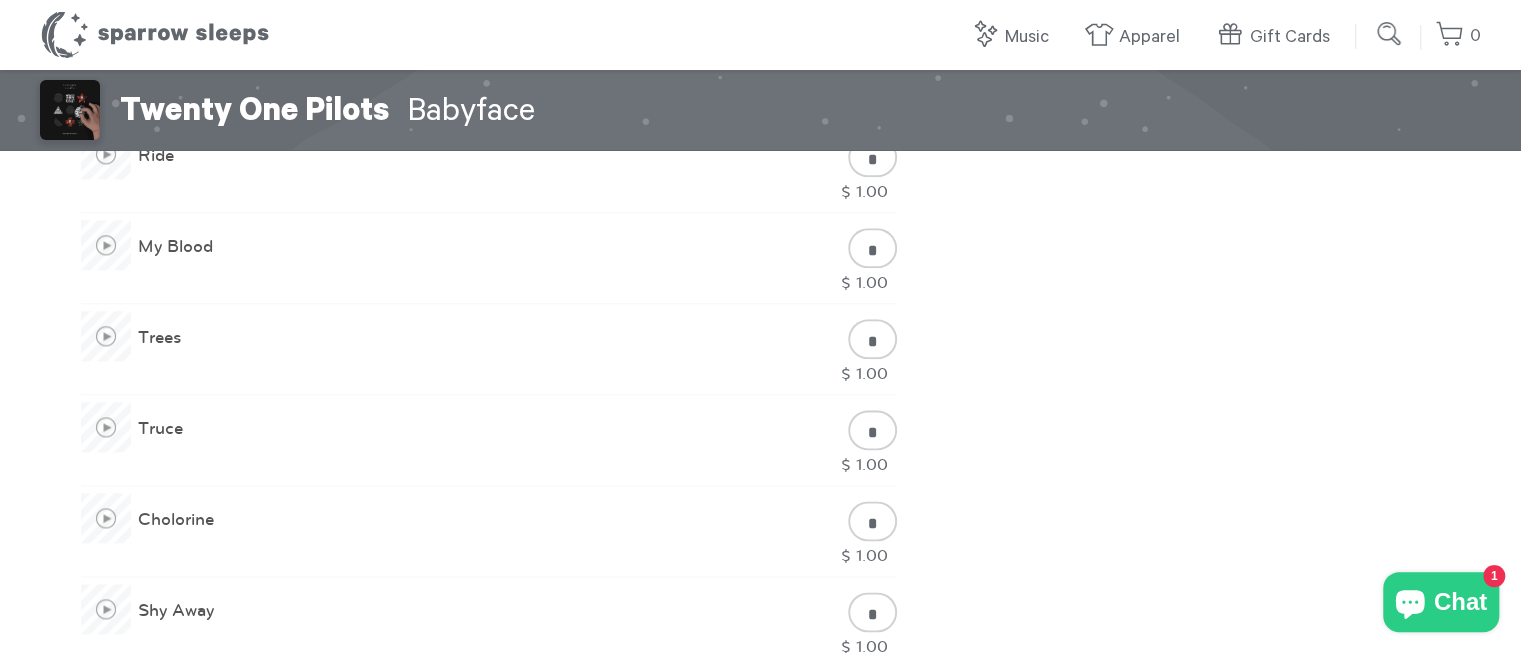scroll, scrollTop: 1400, scrollLeft: 0, axis: vertical 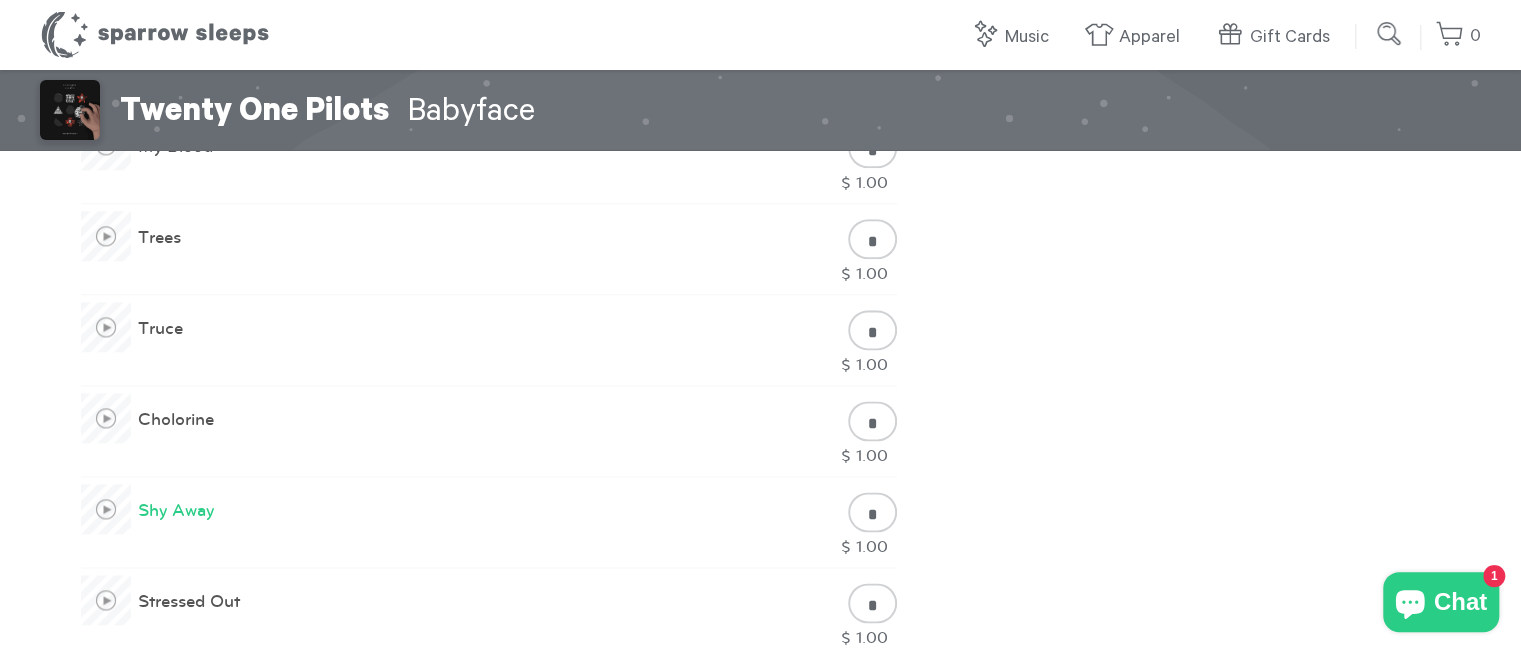 click at bounding box center (106, 509) 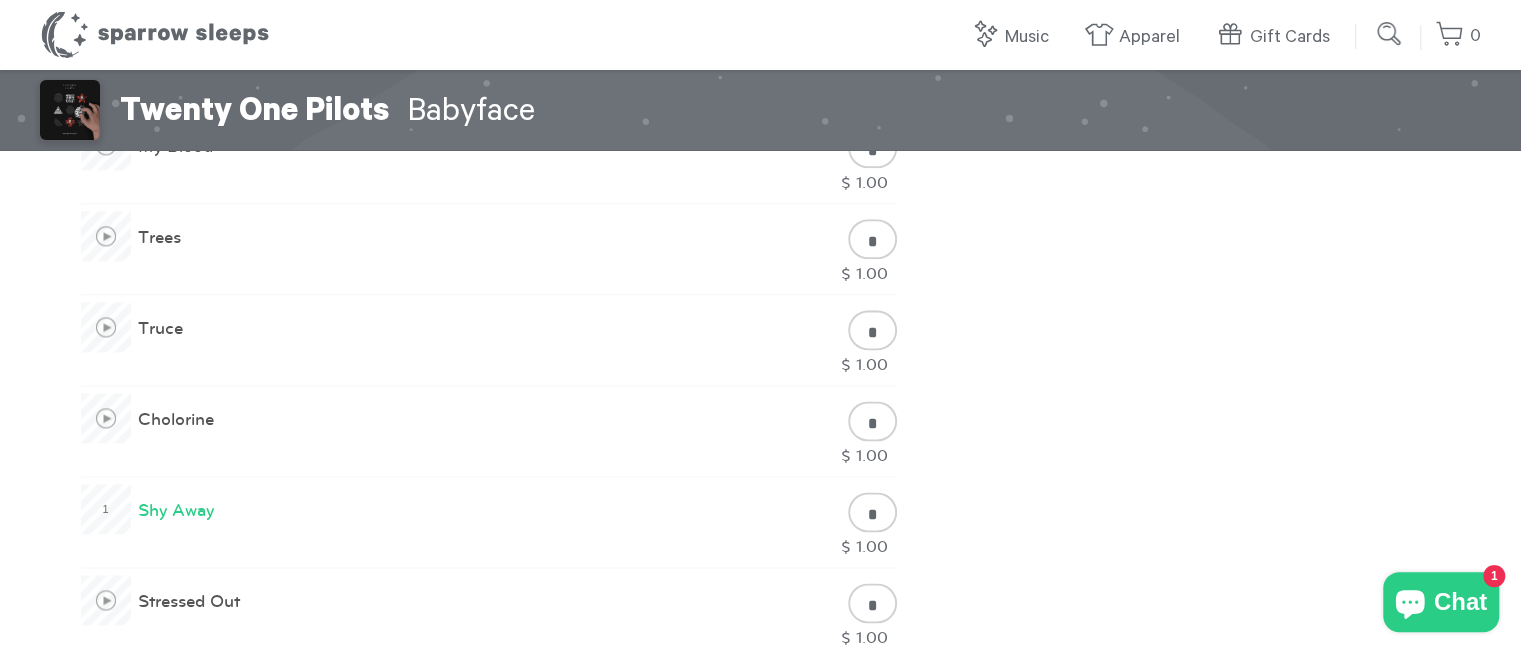 scroll, scrollTop: 1500, scrollLeft: 0, axis: vertical 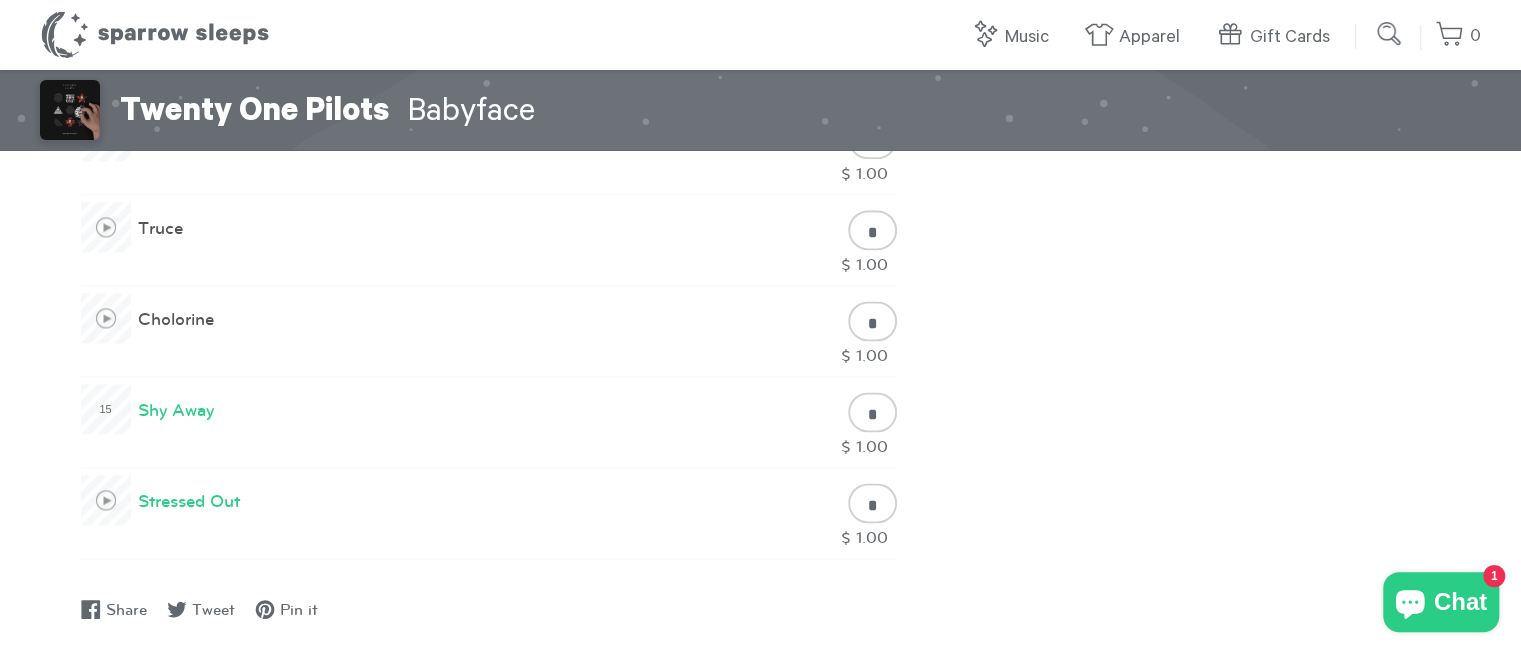 click at bounding box center [106, 500] 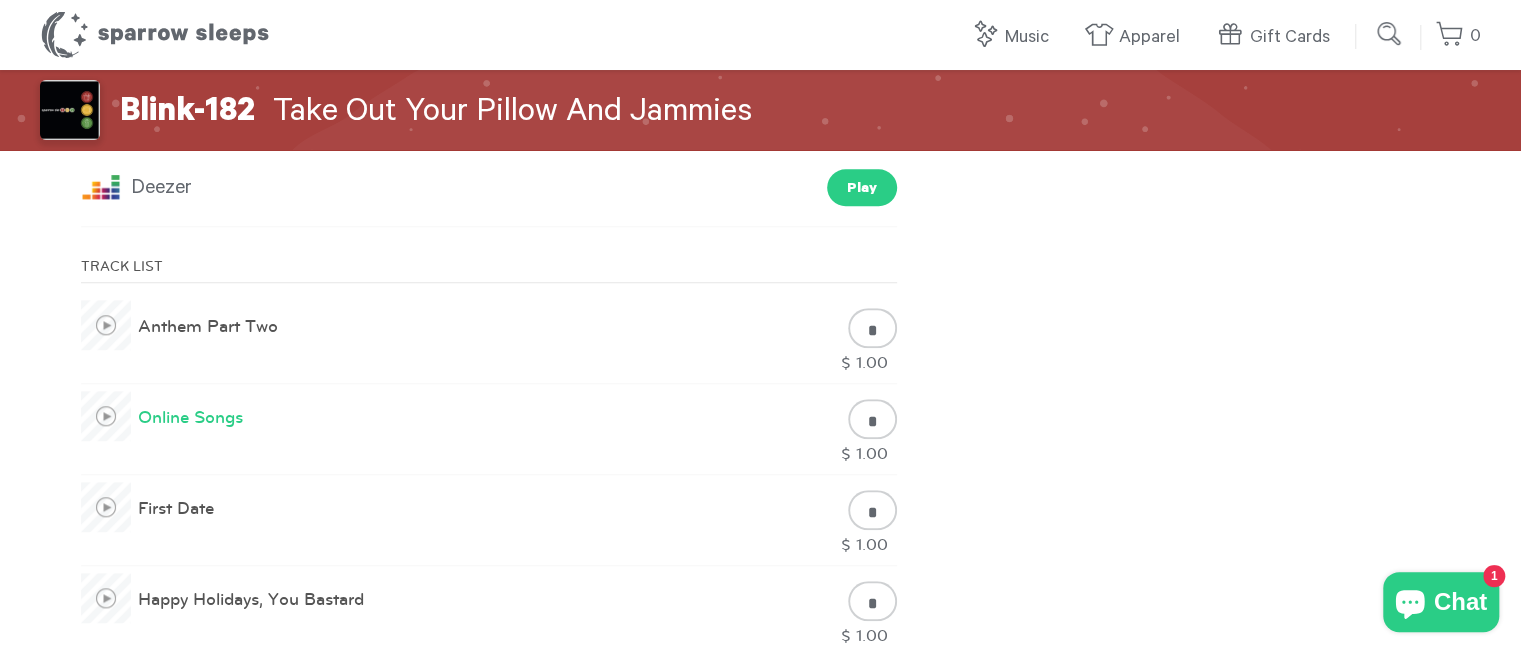 scroll, scrollTop: 900, scrollLeft: 0, axis: vertical 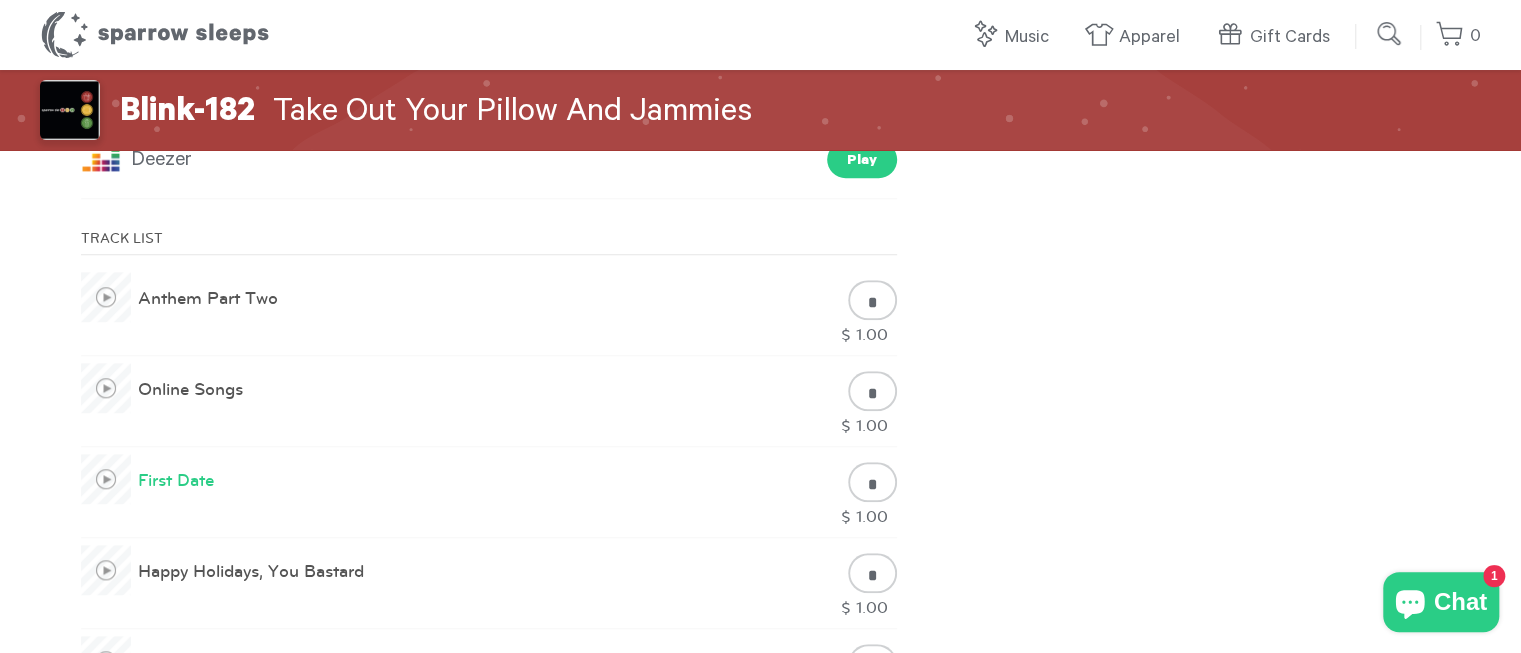 click at bounding box center (106, 479) 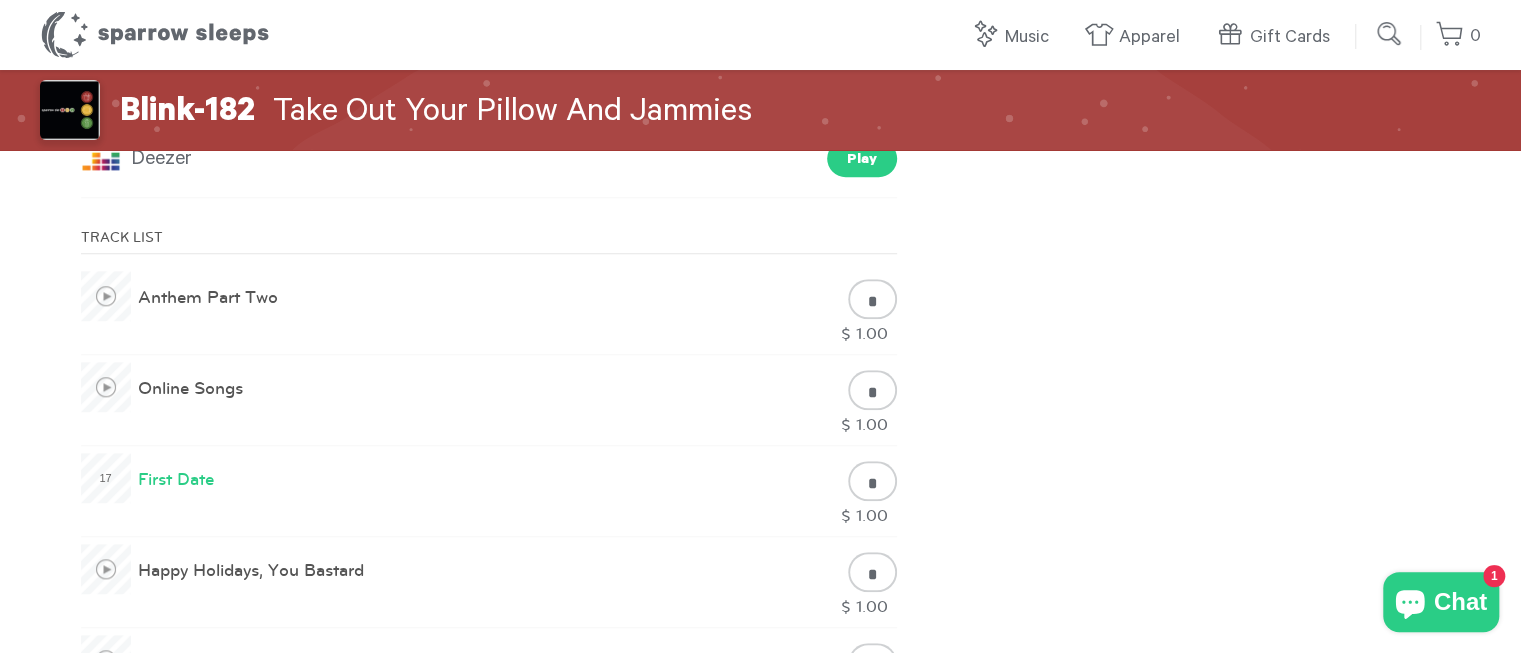 scroll, scrollTop: 900, scrollLeft: 0, axis: vertical 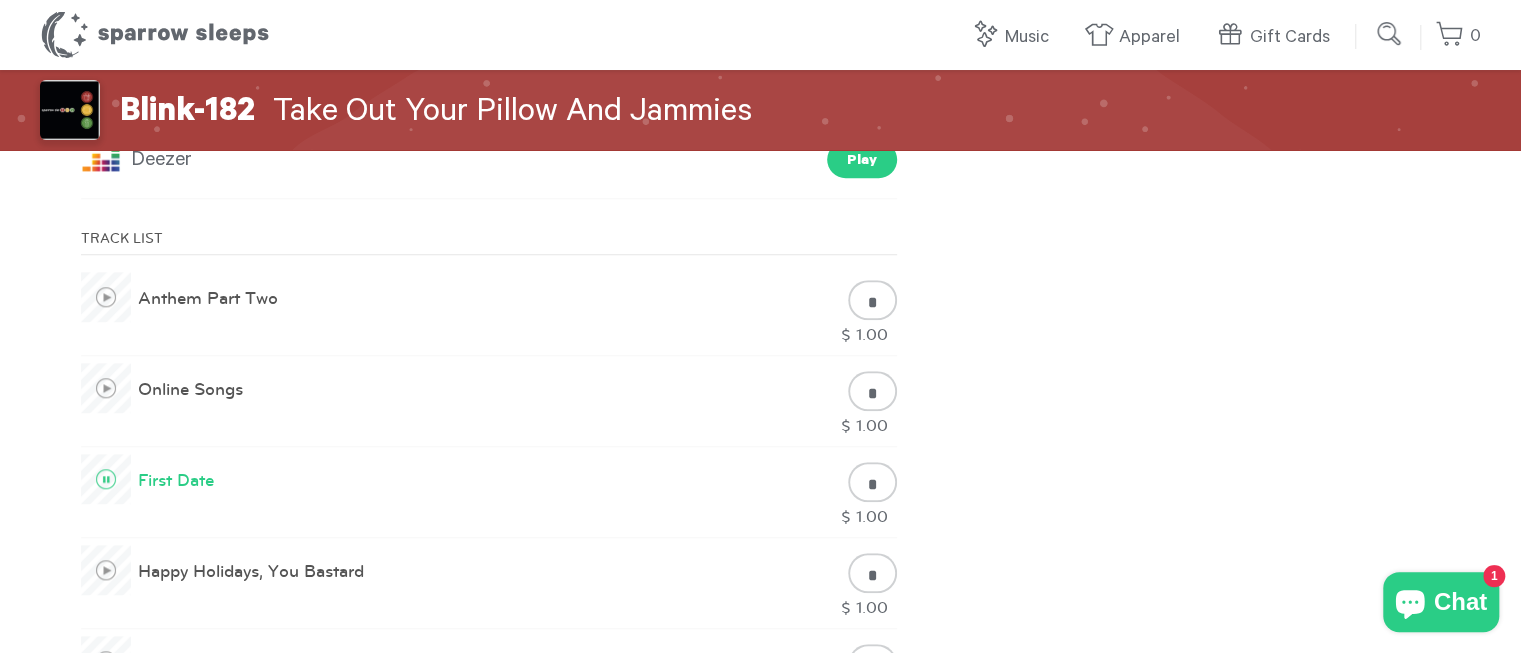 click at bounding box center [106, 479] 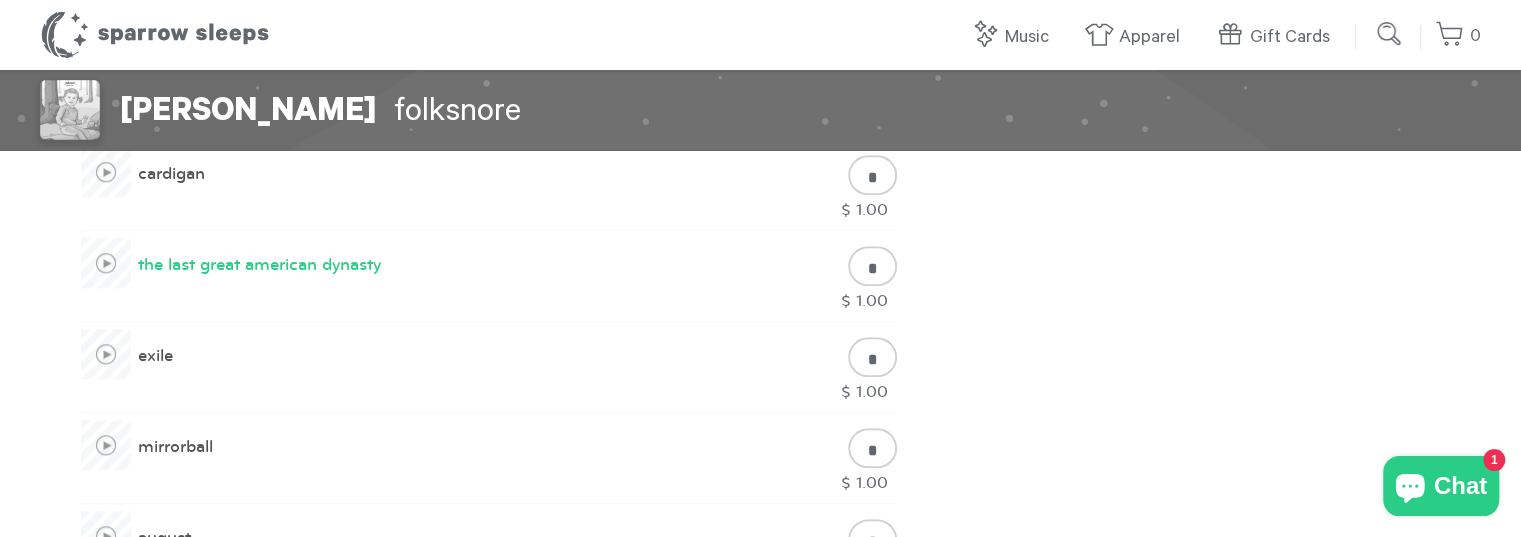 scroll, scrollTop: 1000, scrollLeft: 0, axis: vertical 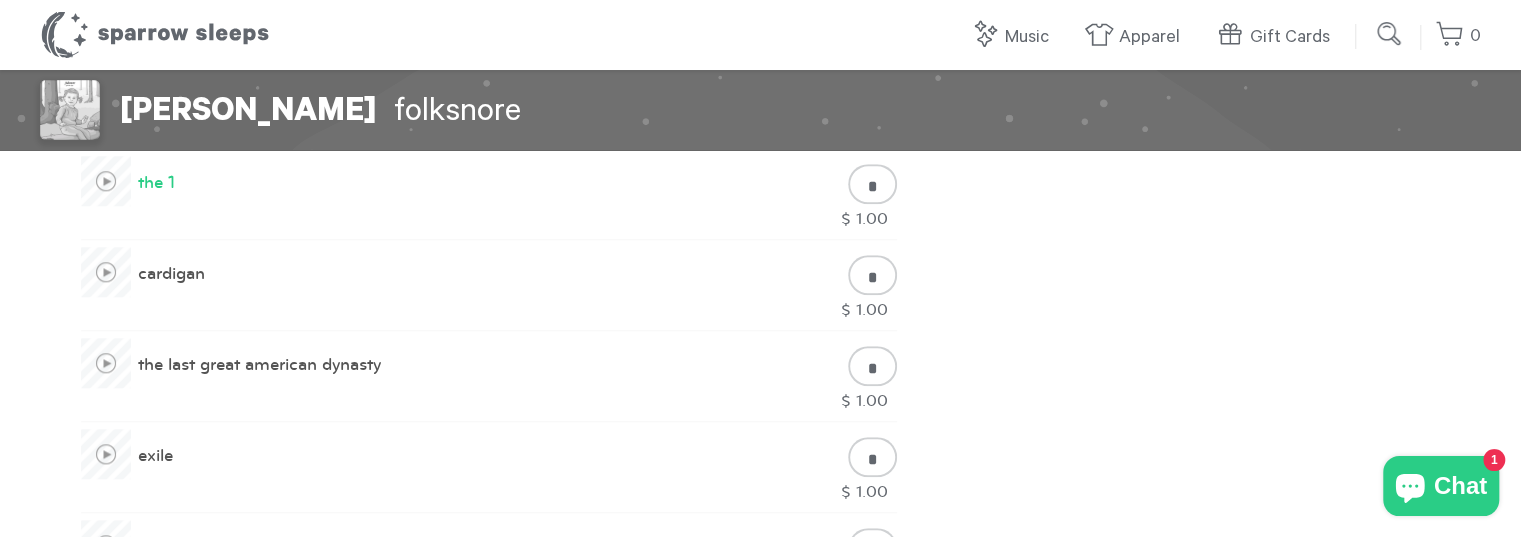 click at bounding box center (106, 181) 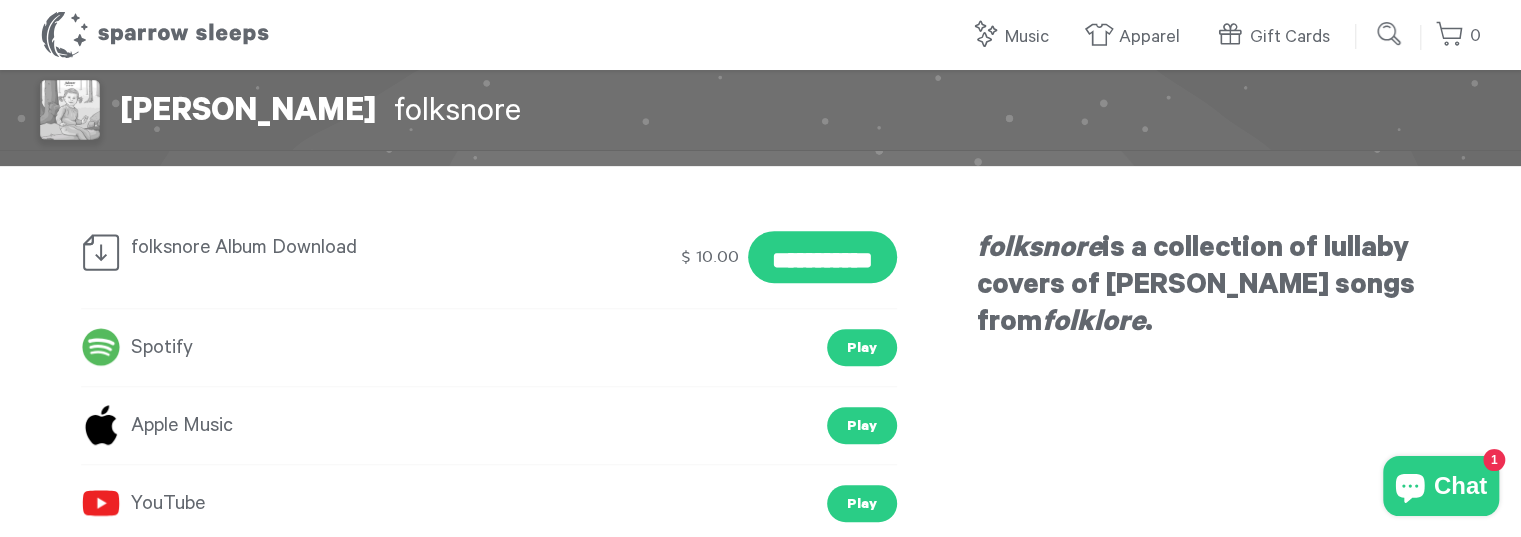 scroll, scrollTop: 500, scrollLeft: 0, axis: vertical 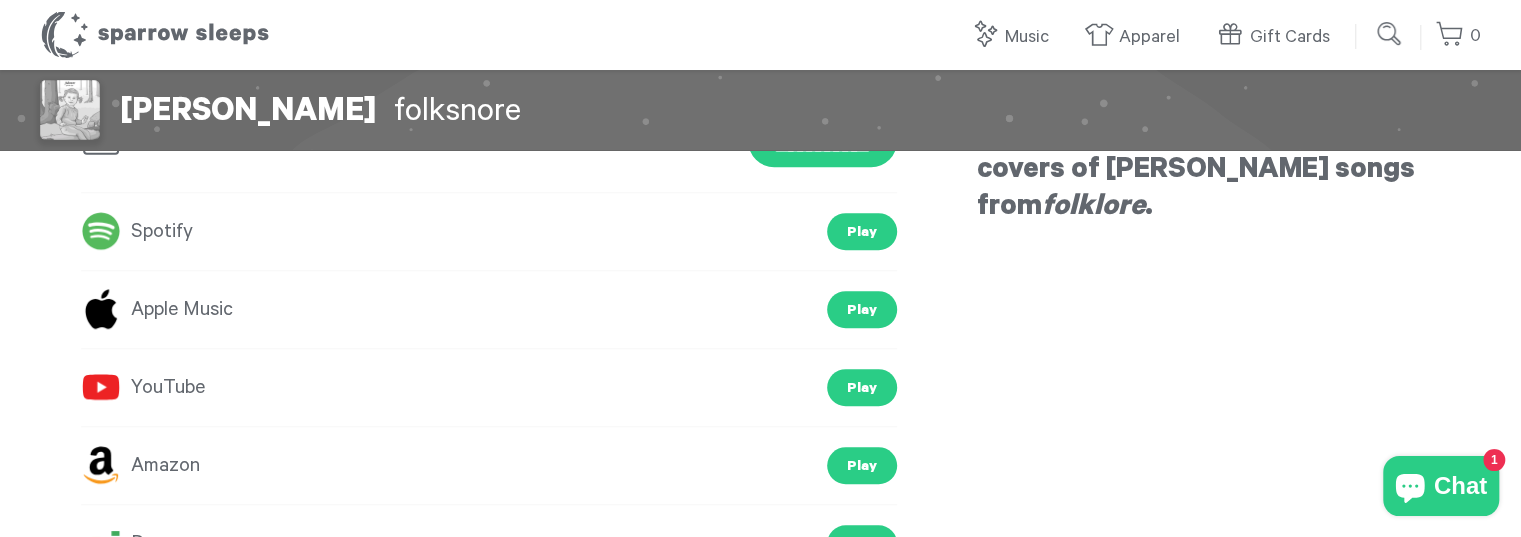 click on "Apple Music" at bounding box center [157, 310] 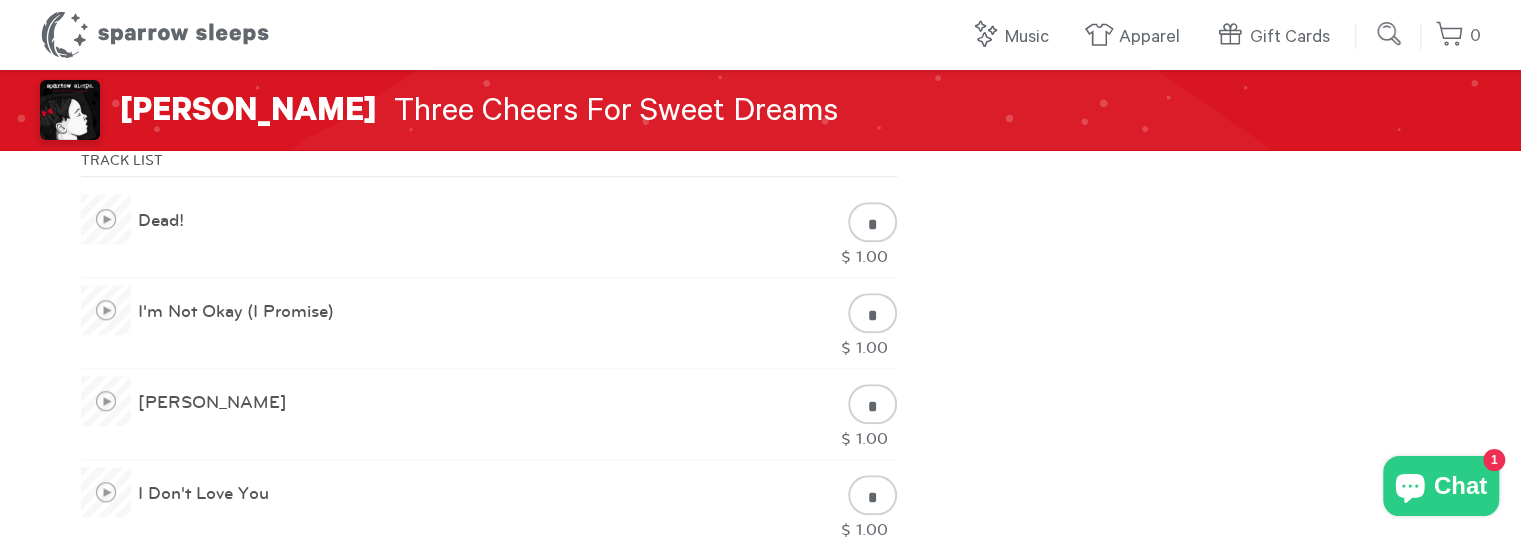 scroll, scrollTop: 800, scrollLeft: 0, axis: vertical 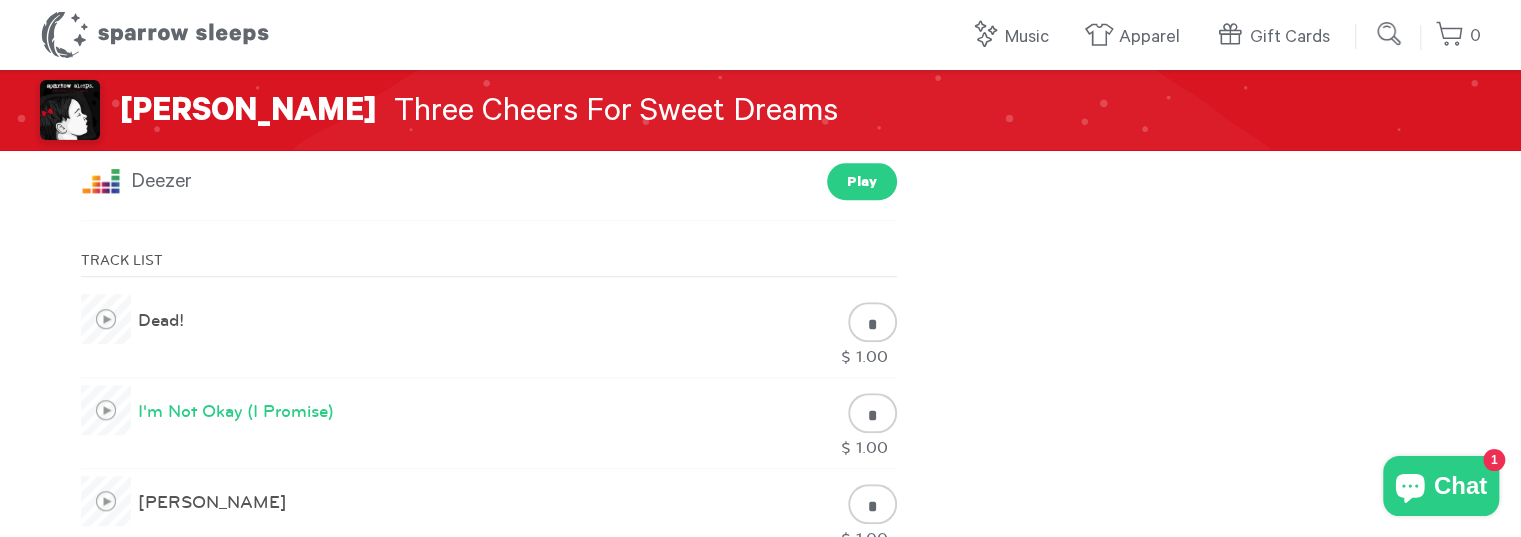click at bounding box center [106, 410] 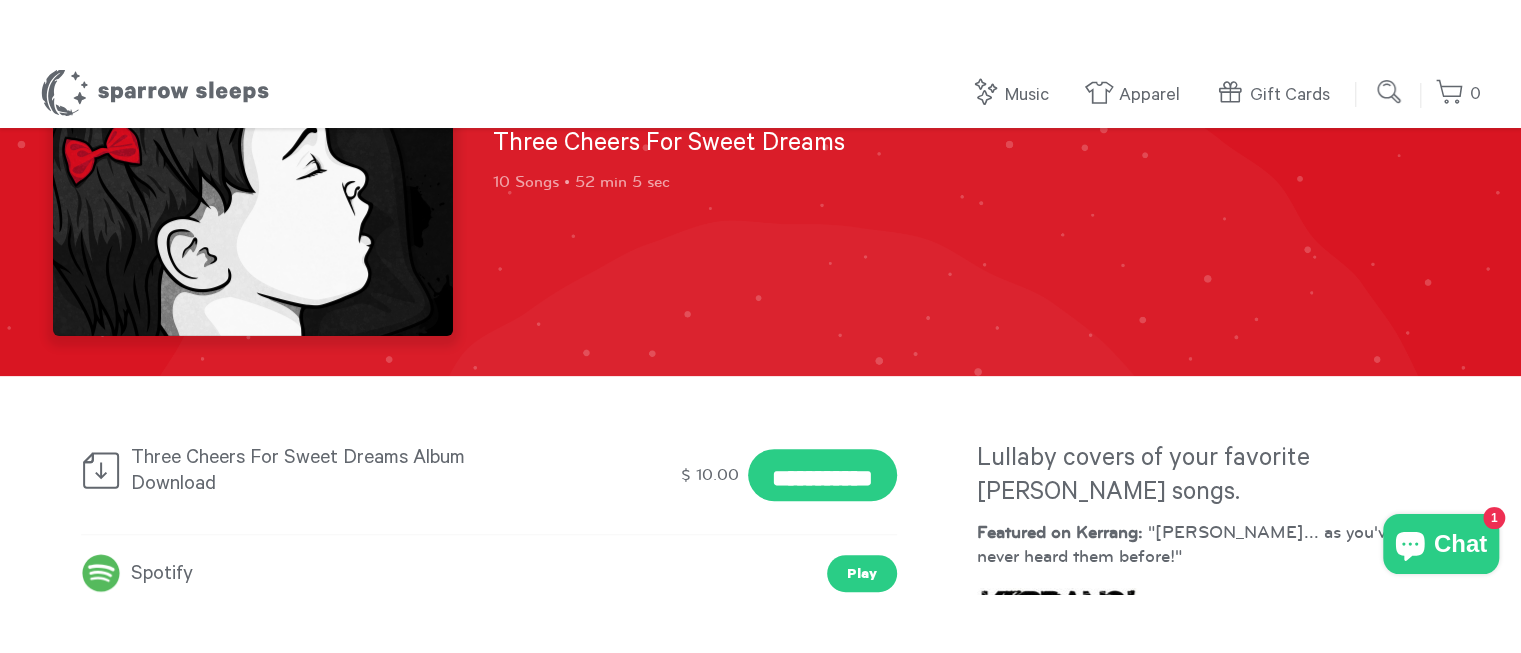 scroll, scrollTop: 313, scrollLeft: 0, axis: vertical 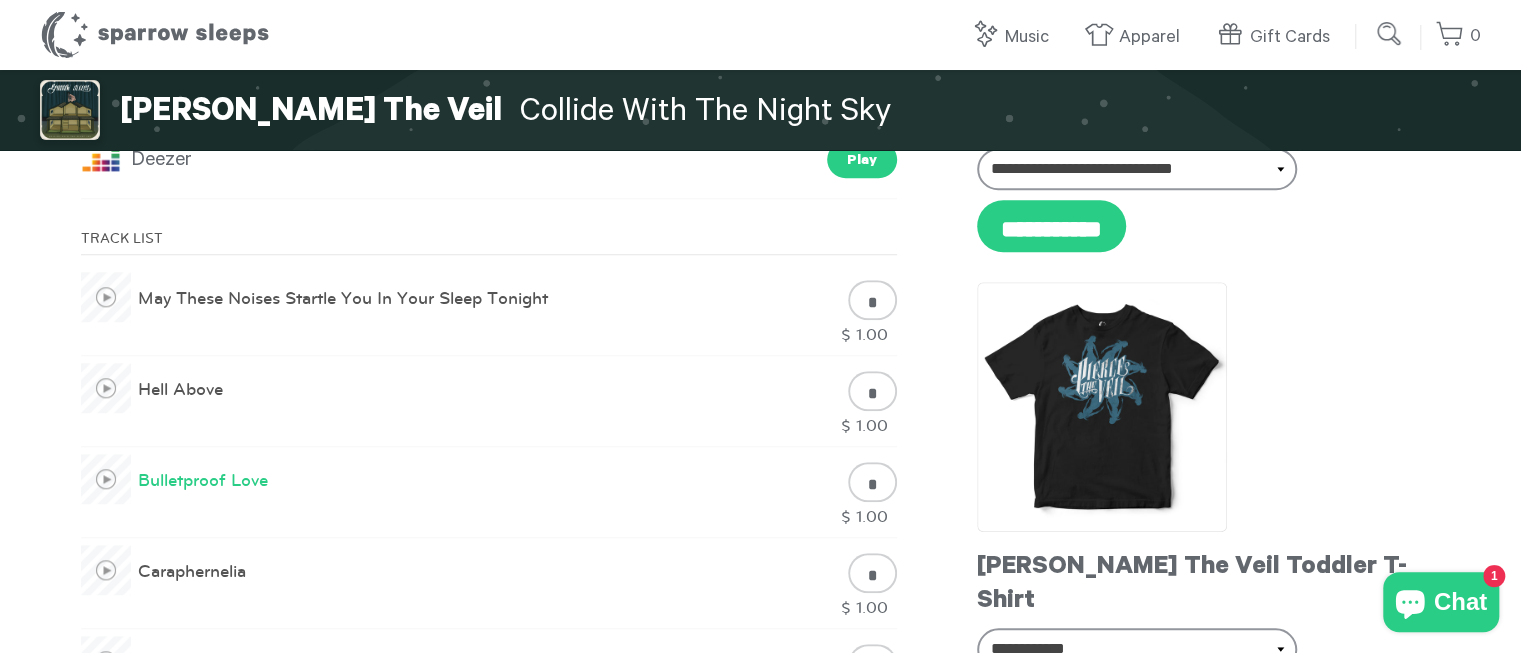 click at bounding box center (106, 479) 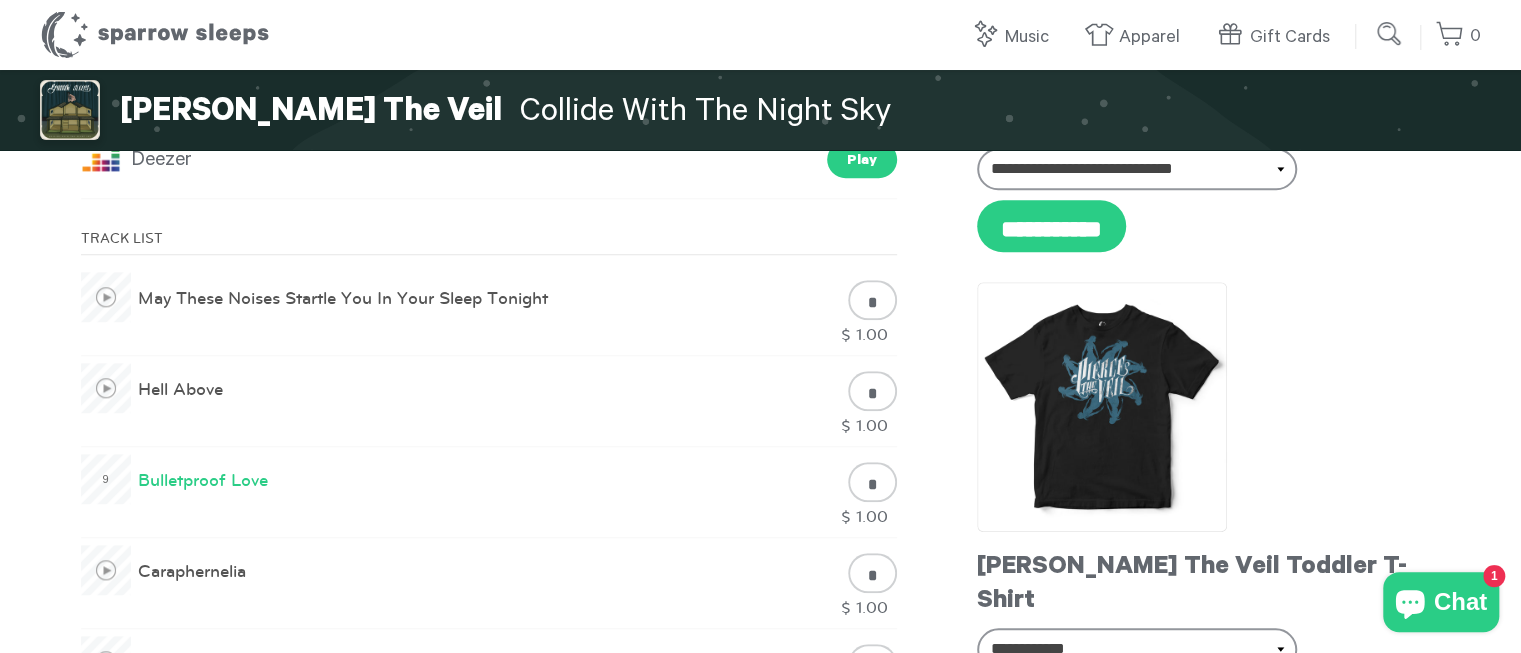 click on "[PERSON_NAME] The Veil
Collide With The Night Sky
10 Songs
• 48min 29 sec
[PERSON_NAME] The Veil
Collide With The Night Sky
Lullaby covers of your favorite [PERSON_NAME] The Veil songs.
[PERSON_NAME] The Veil "I'm Tired of Crying" Onesie" at bounding box center (760, 541) 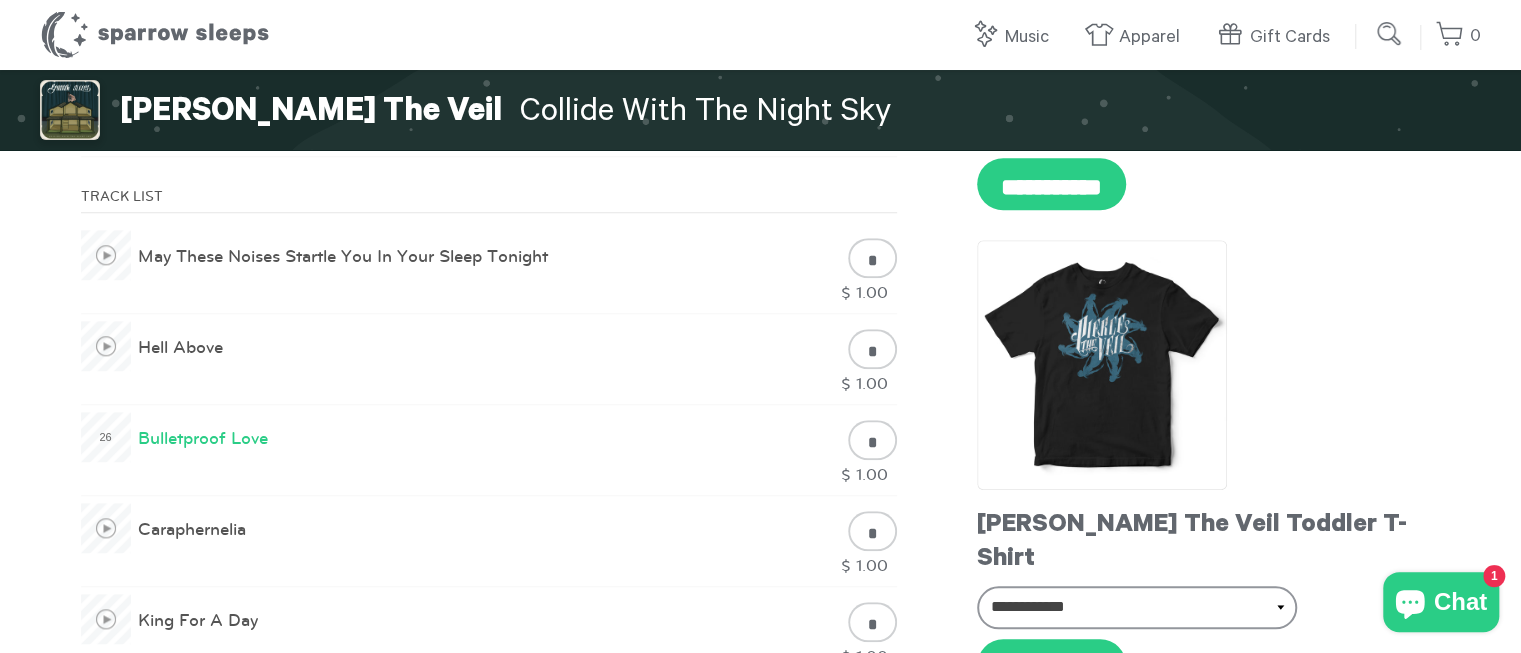 scroll, scrollTop: 945, scrollLeft: 0, axis: vertical 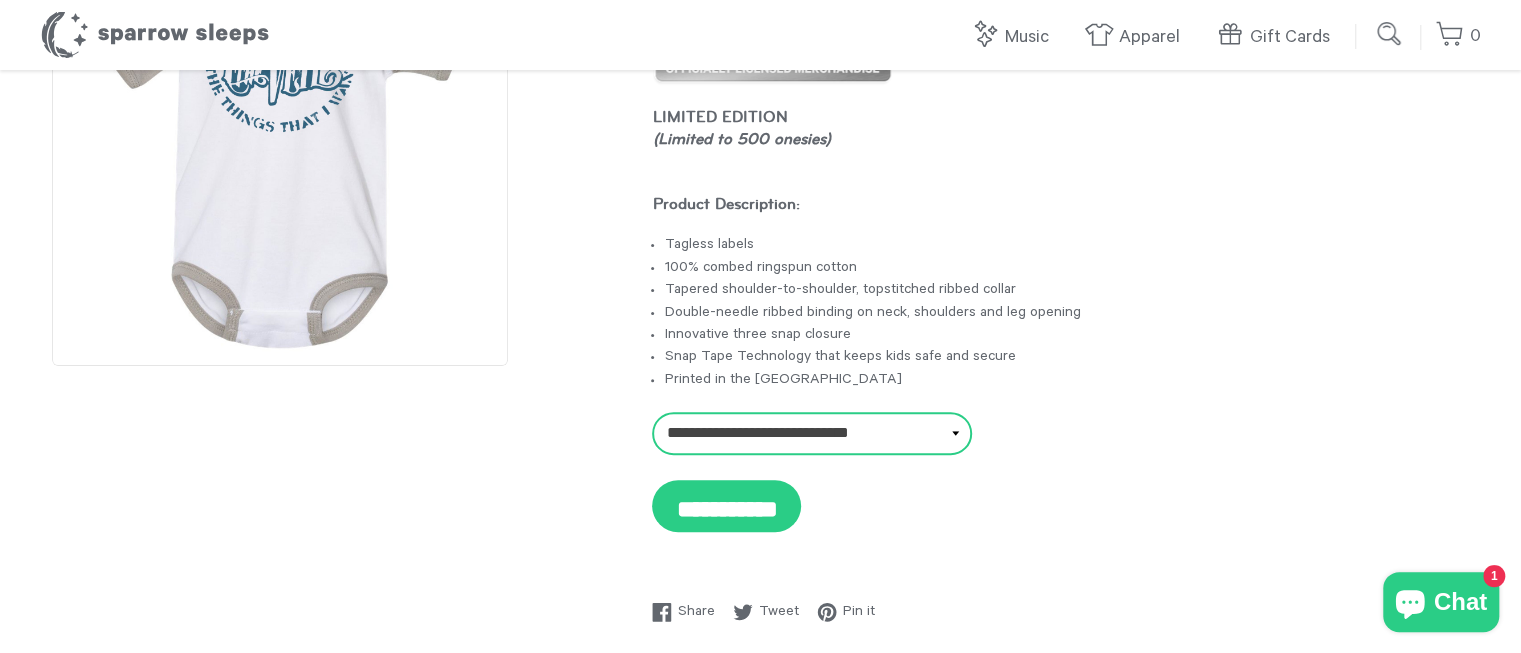 click on "**********" at bounding box center [812, 433] 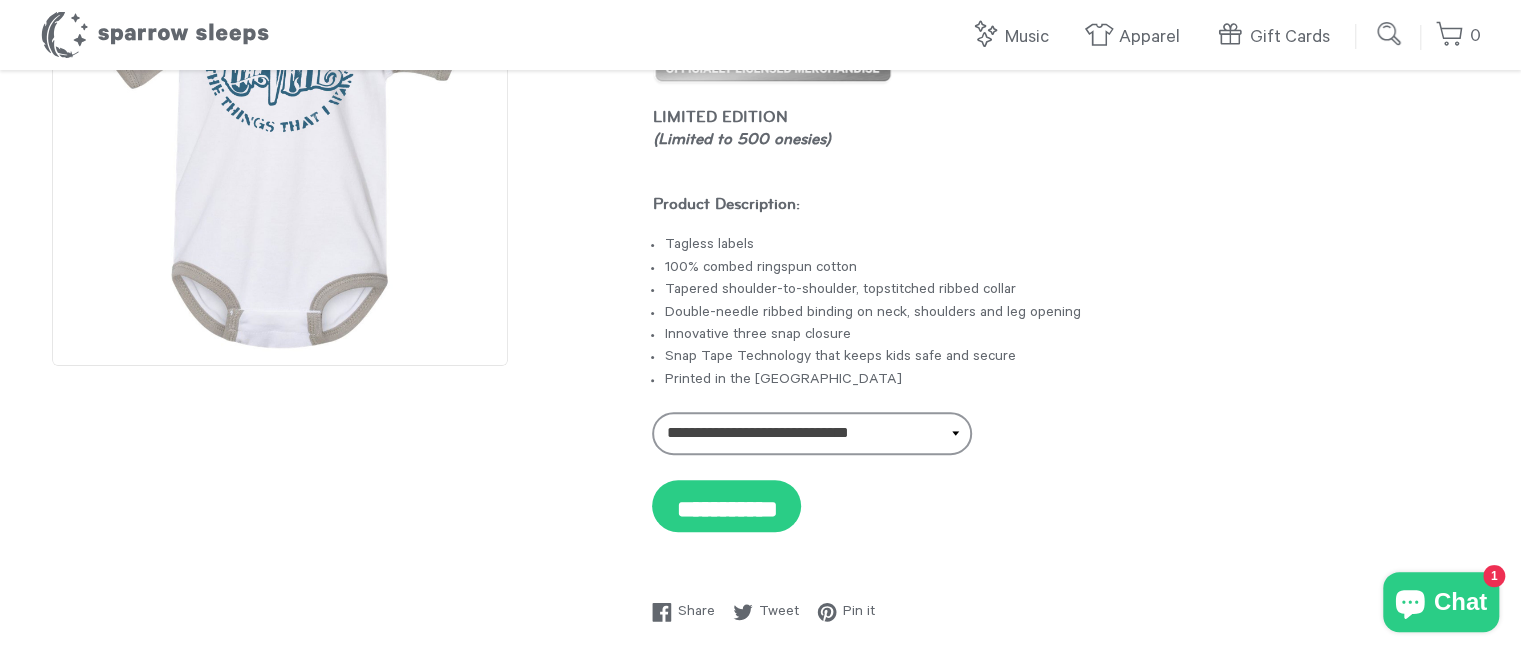 click on "**********" at bounding box center (1060, 445) 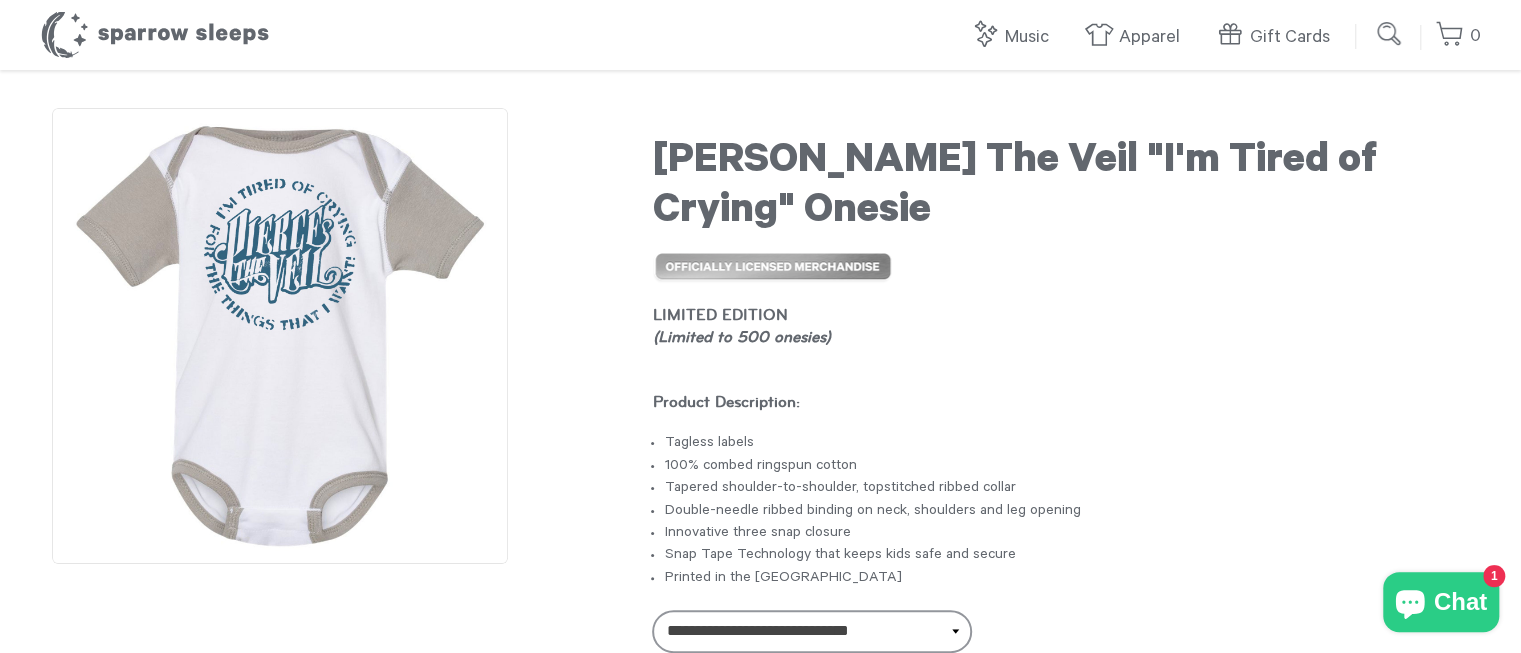 scroll, scrollTop: 0, scrollLeft: 0, axis: both 